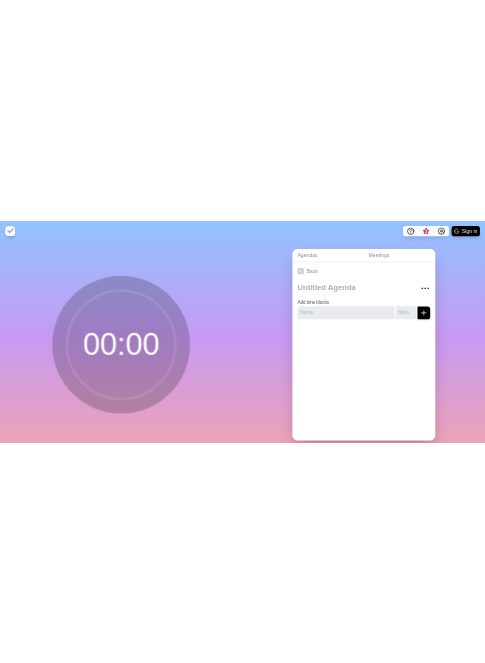 scroll, scrollTop: 0, scrollLeft: 0, axis: both 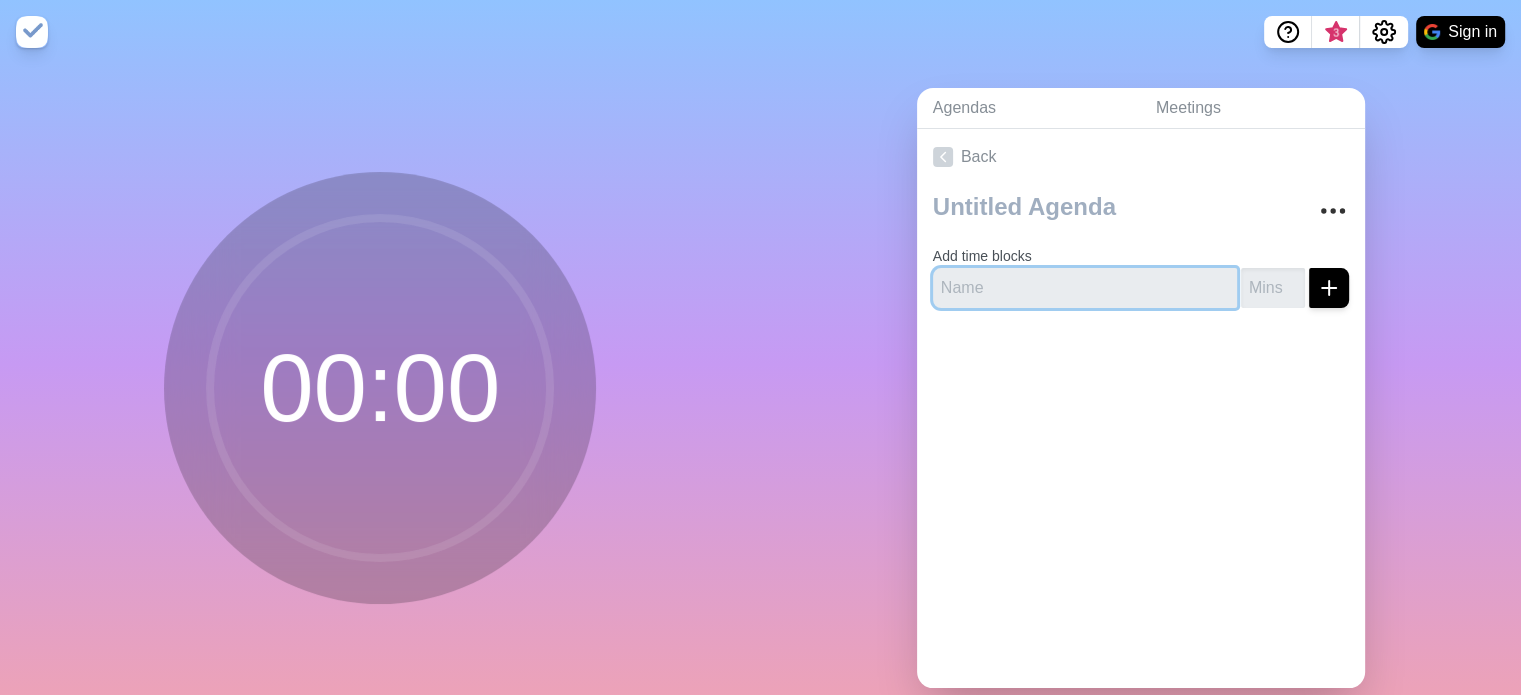 click at bounding box center (1085, 288) 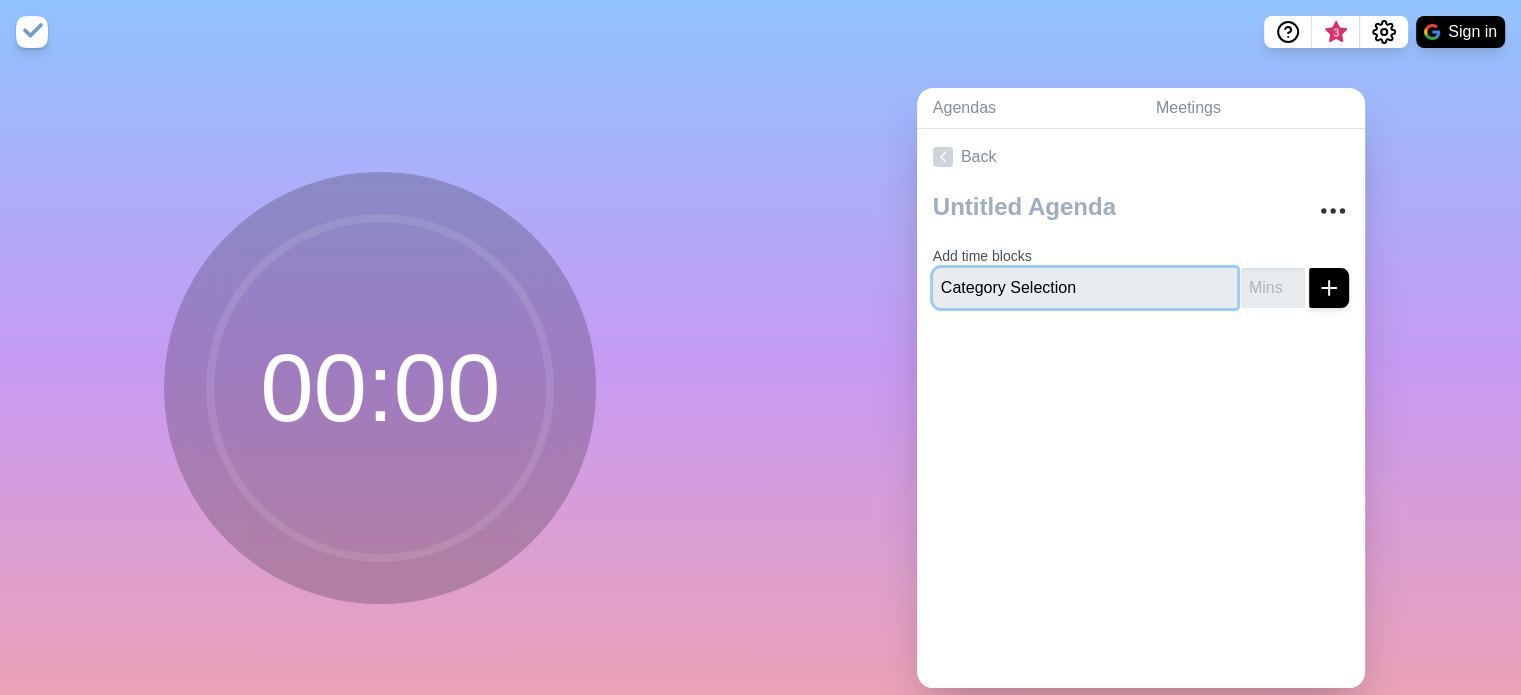 type on "Category Selection" 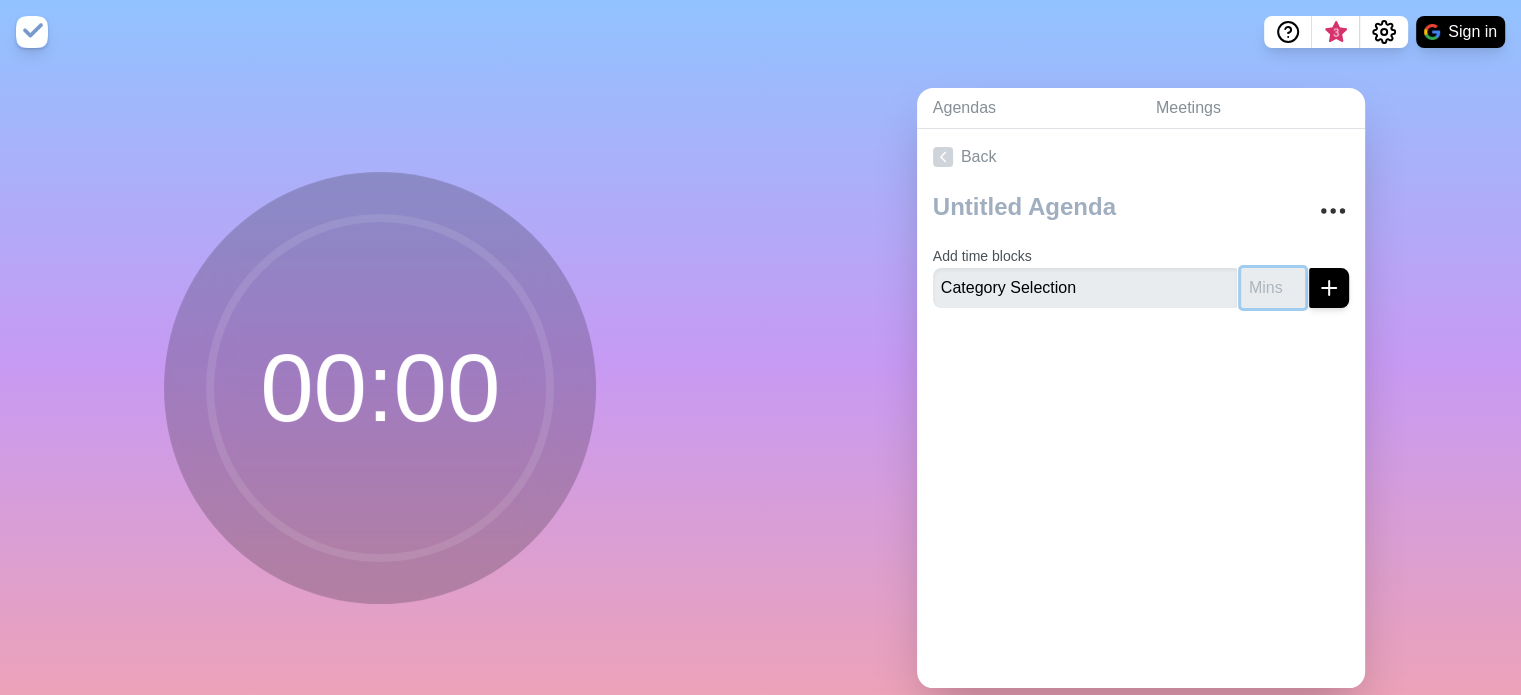 click at bounding box center (1273, 288) 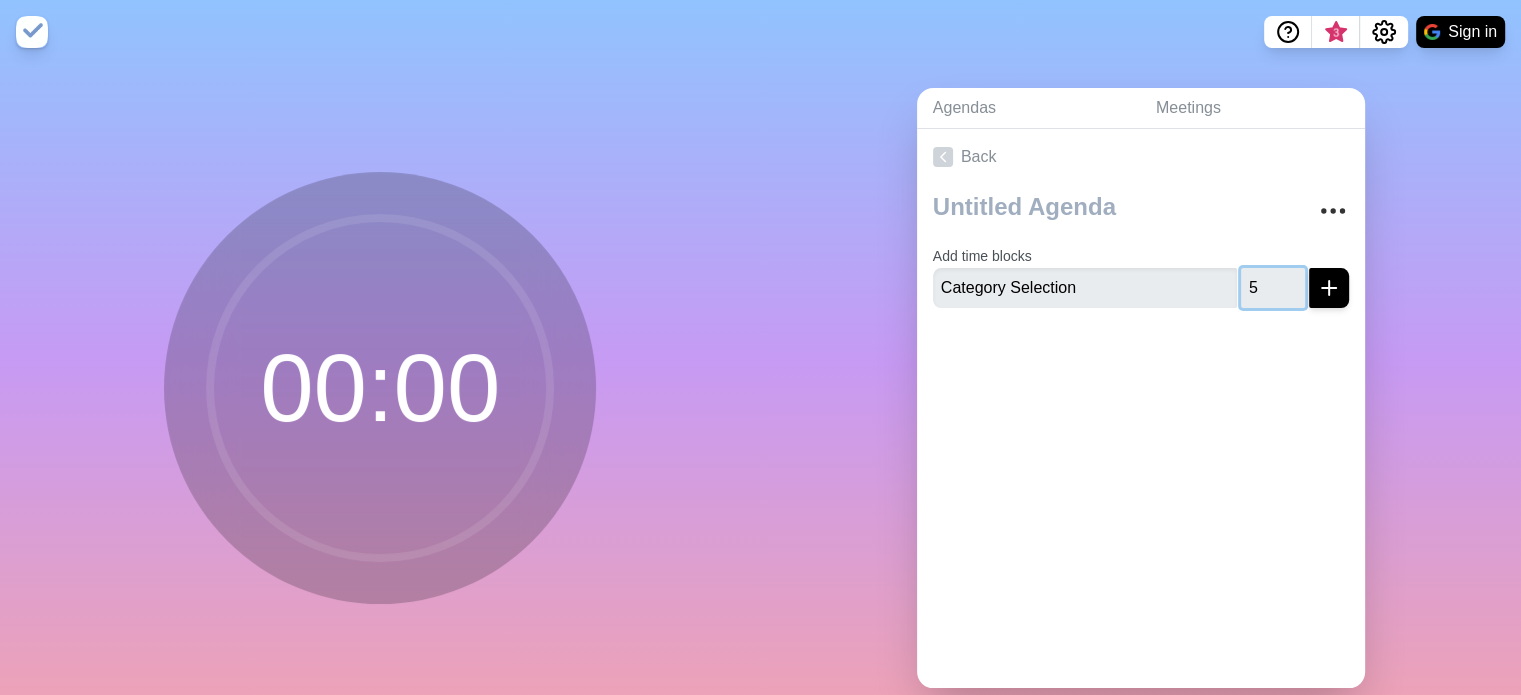 type on "5" 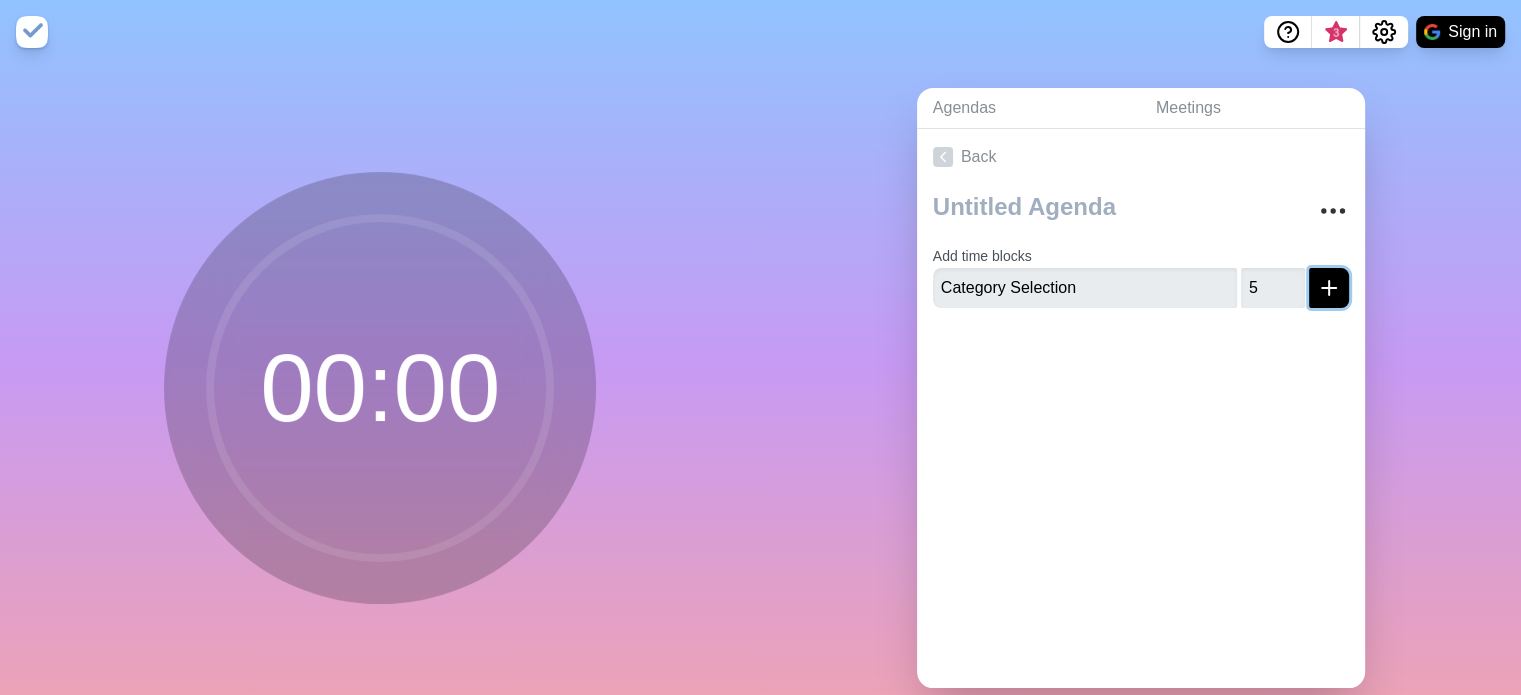 click 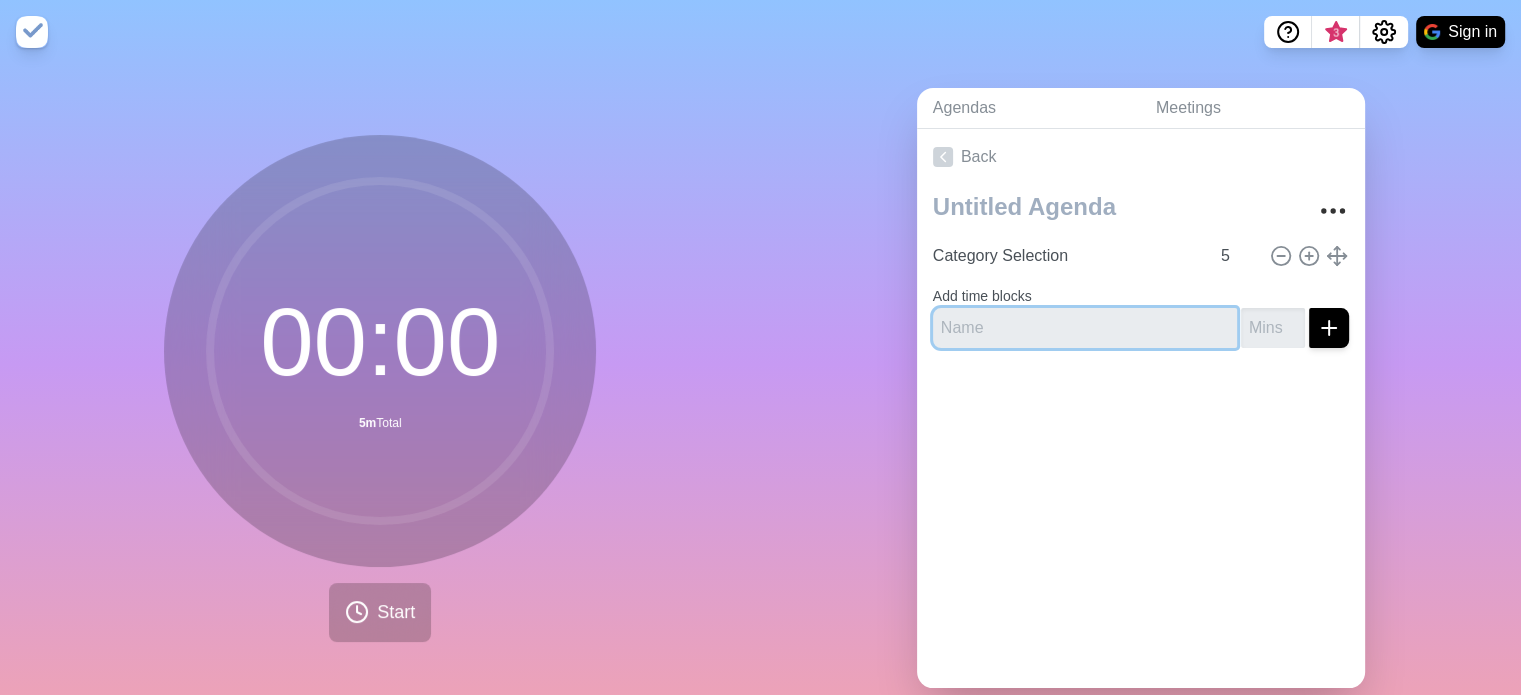 click at bounding box center (1085, 328) 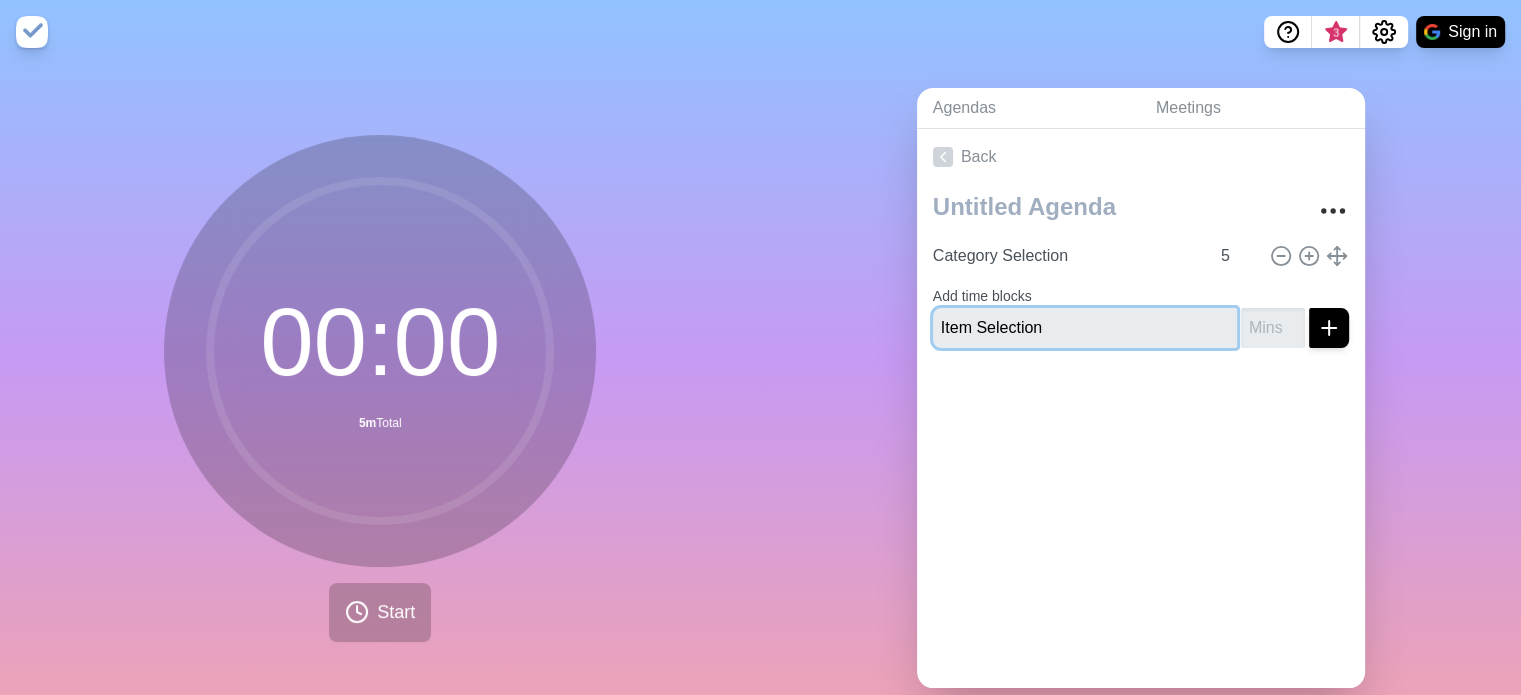 type on "Item Selection" 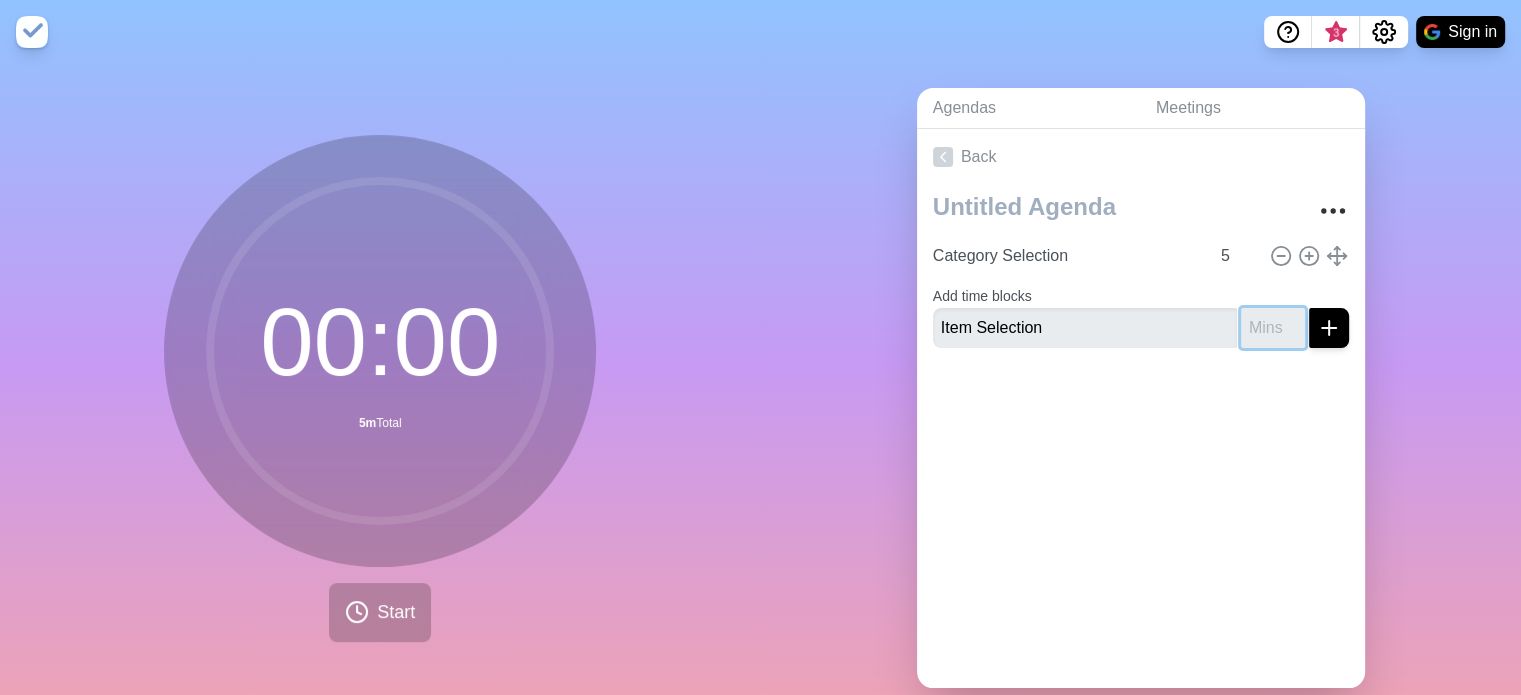 click at bounding box center [1273, 328] 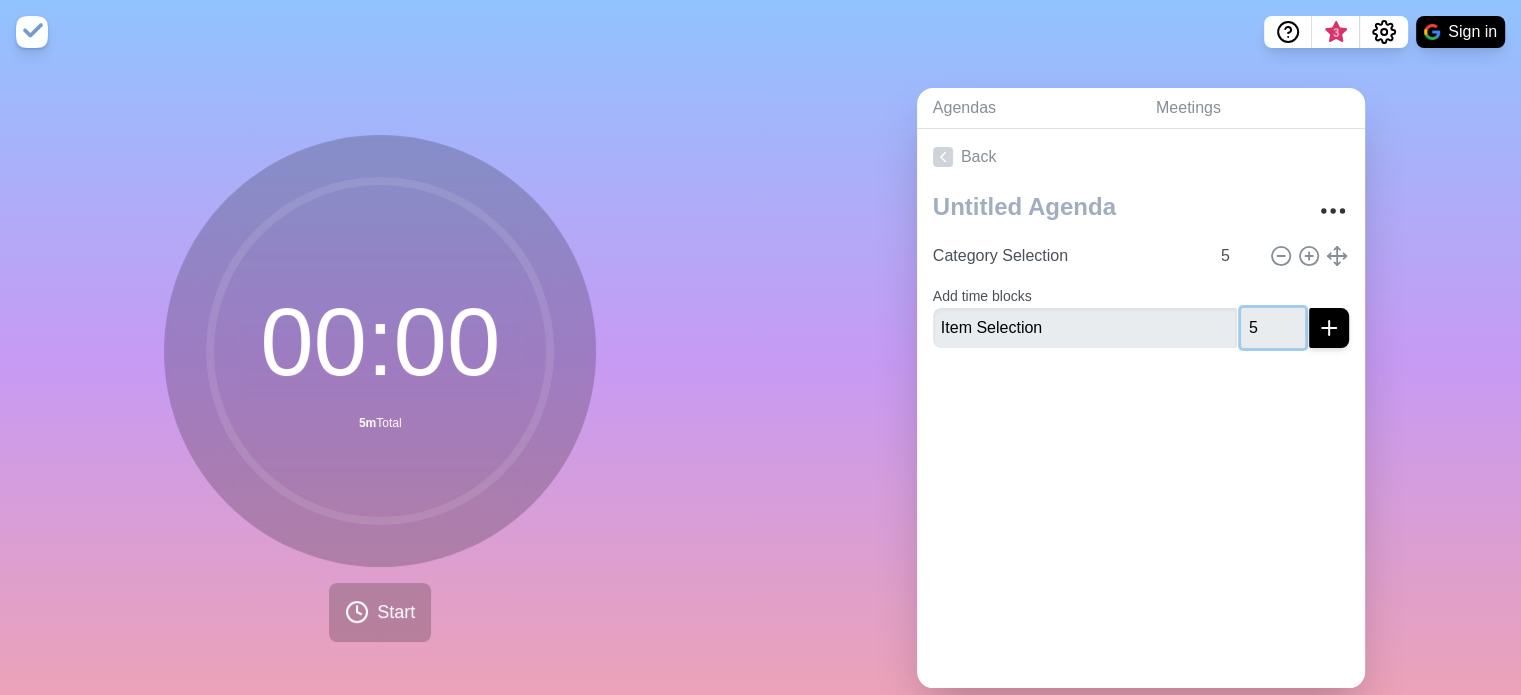 type on "5" 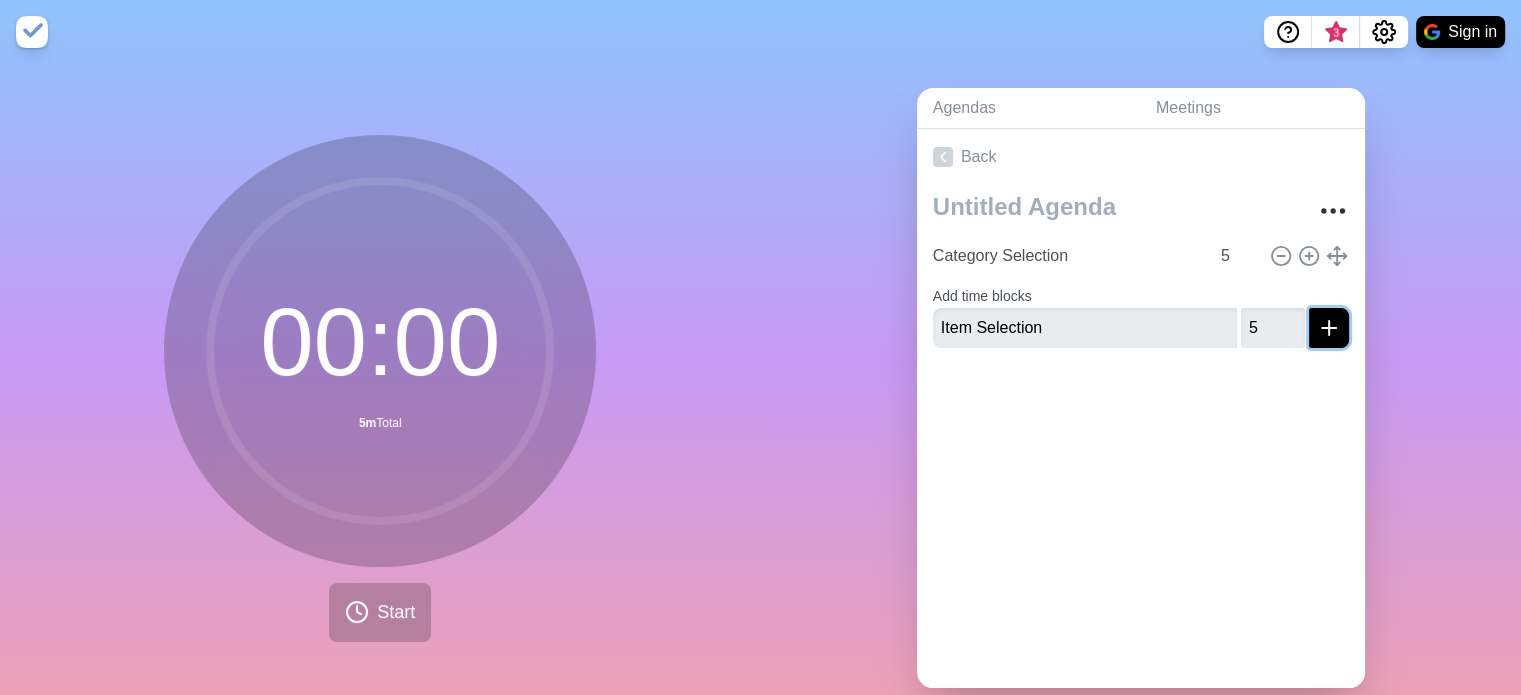 click 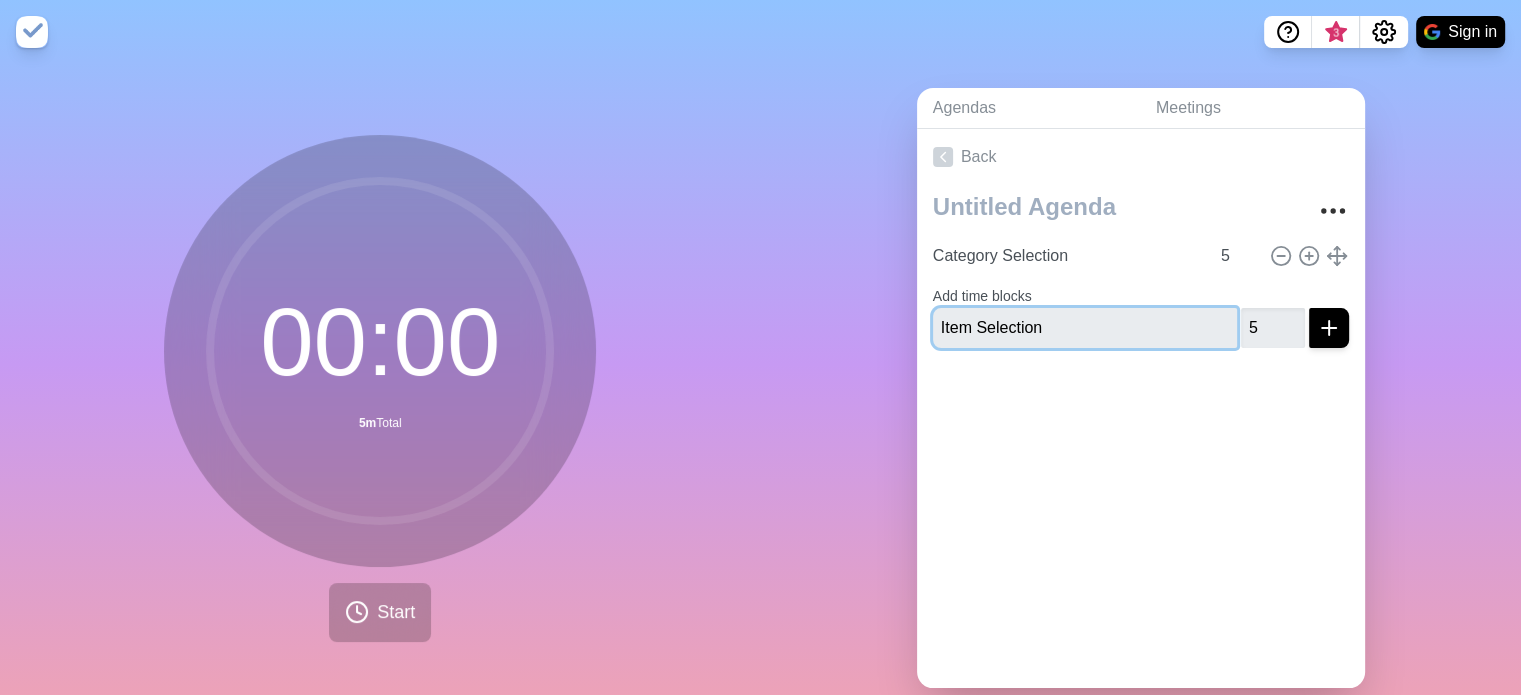type 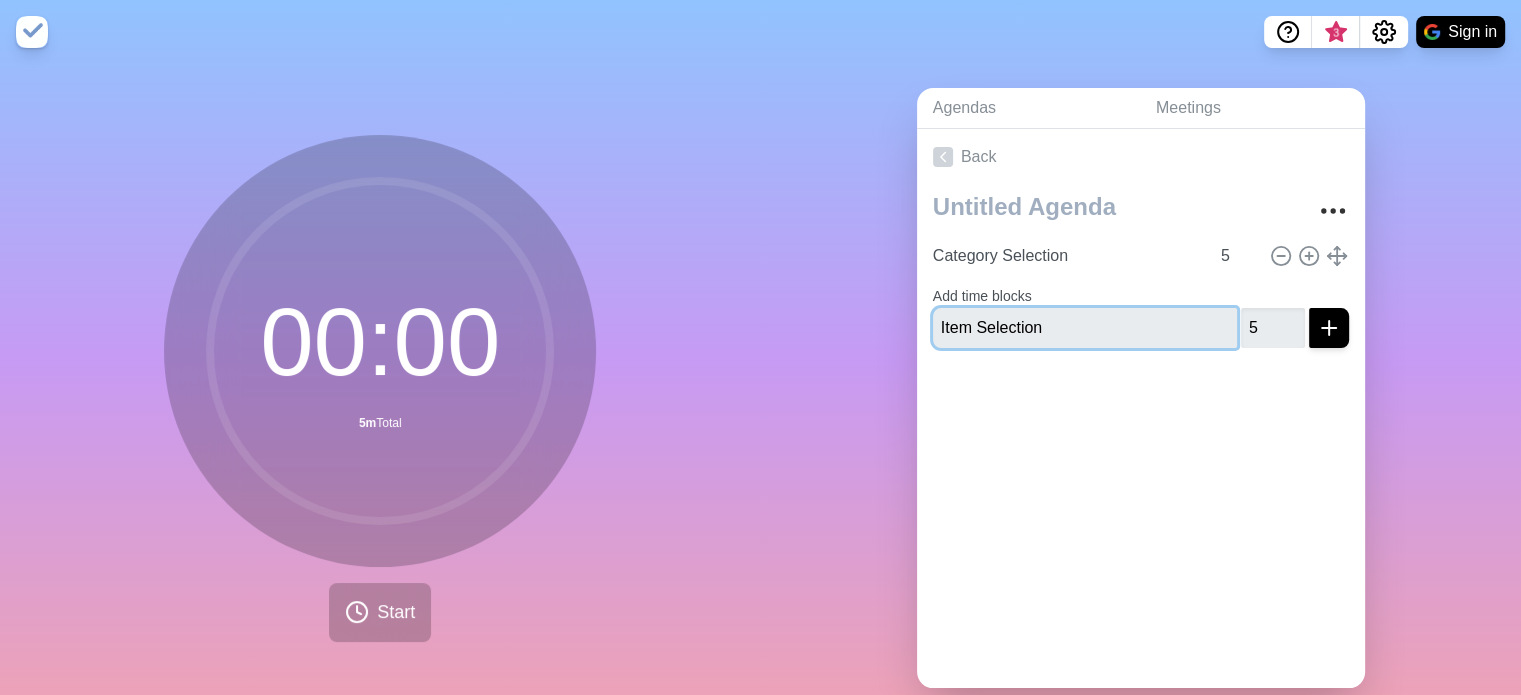 type 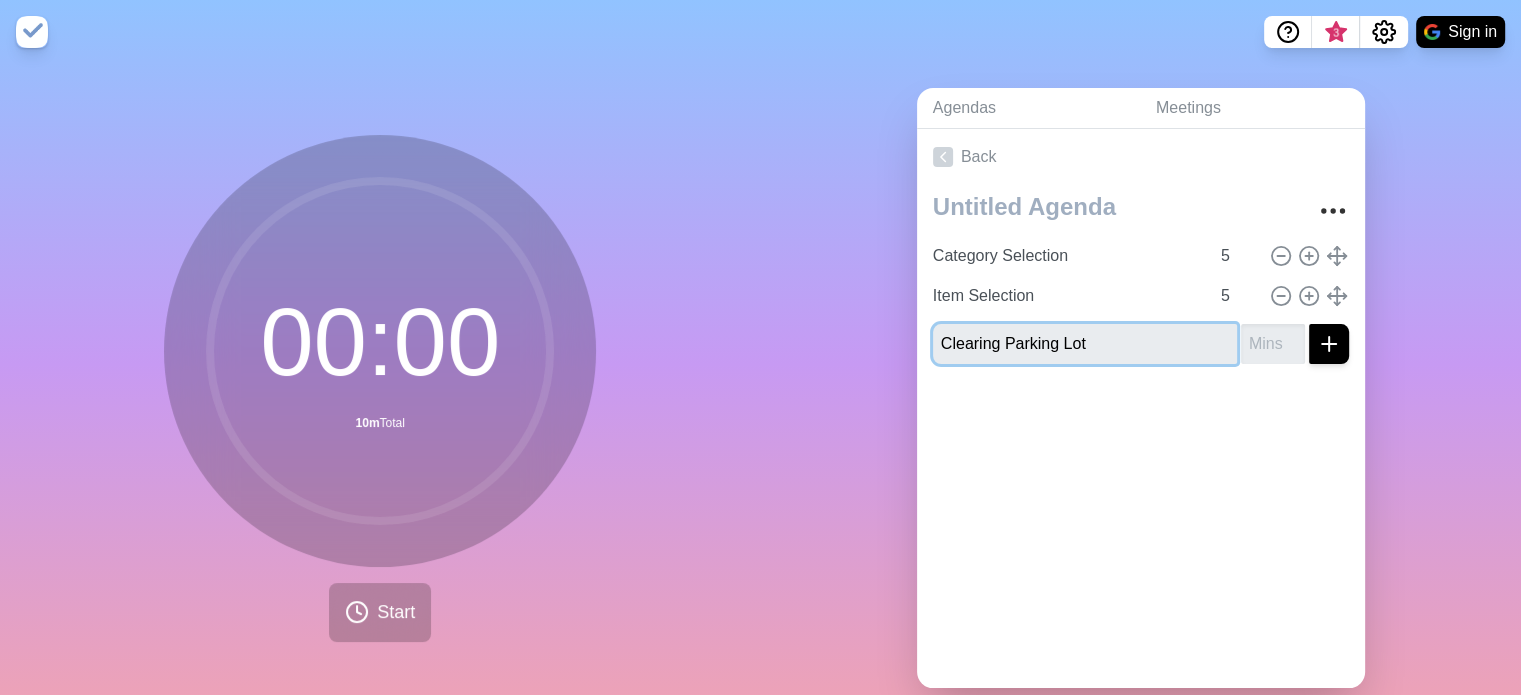 type on "Clearing Parking Lot" 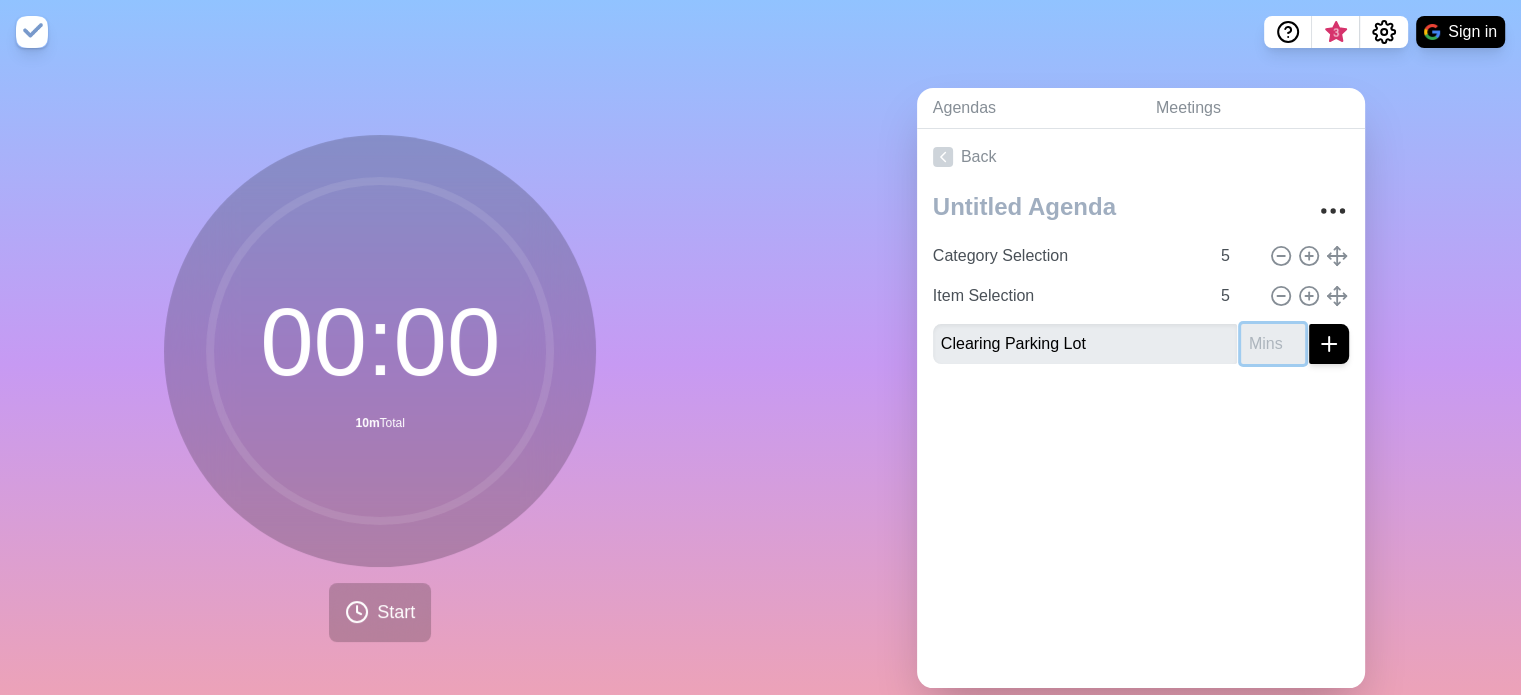 click at bounding box center (1273, 344) 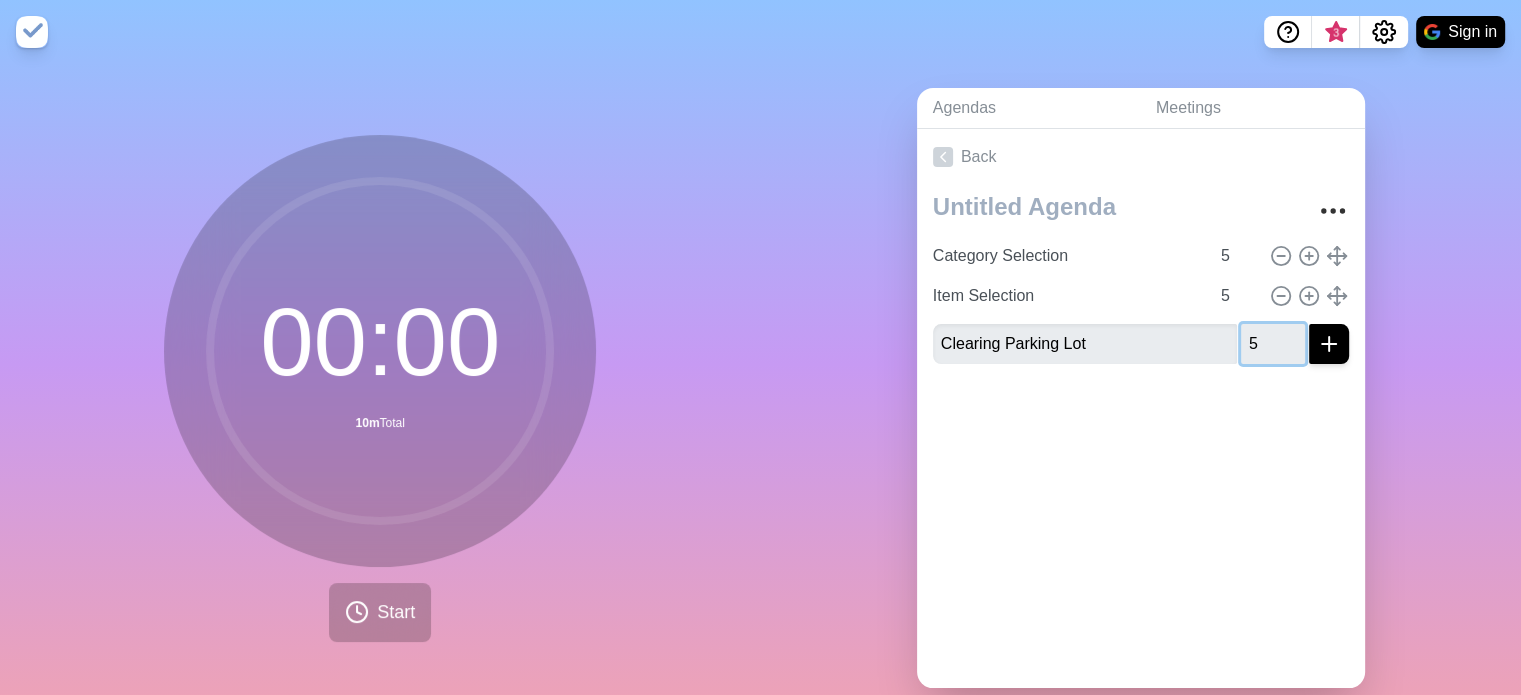 type on "5" 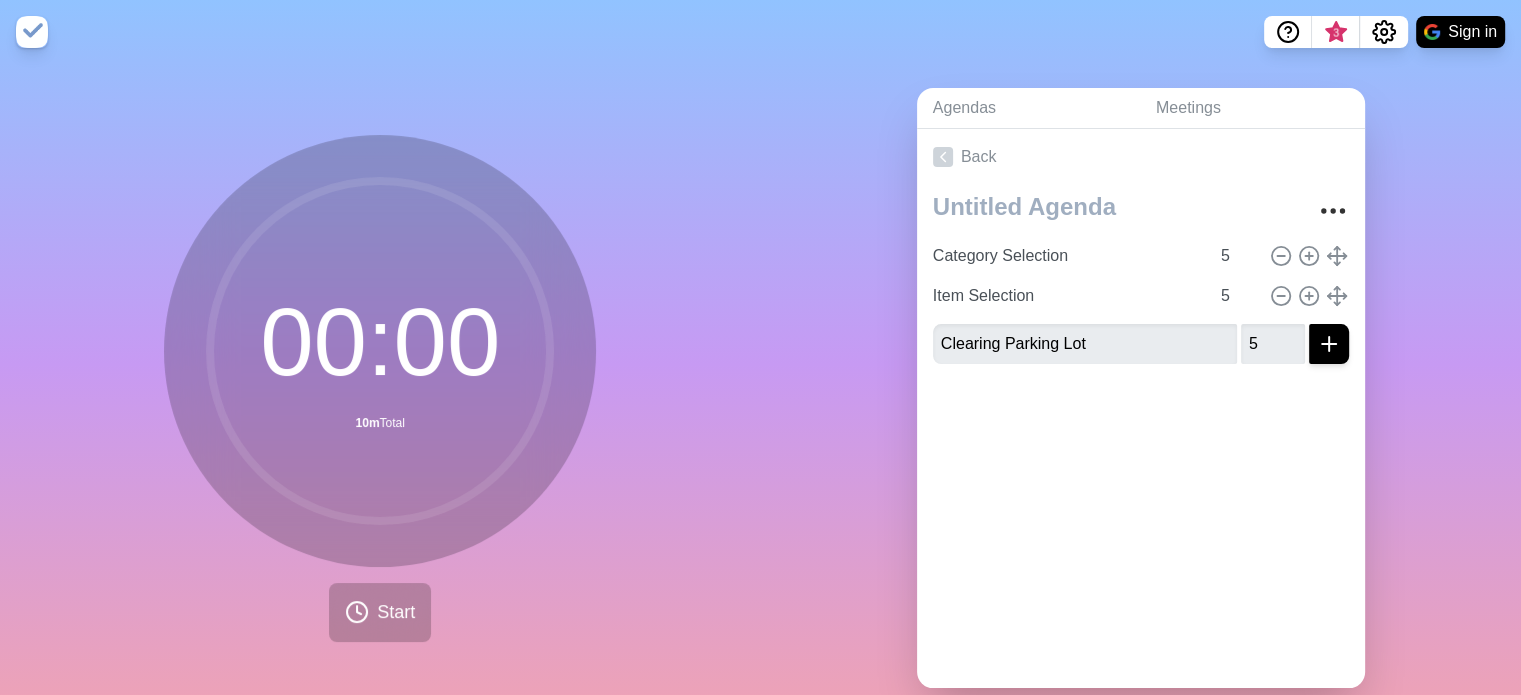click 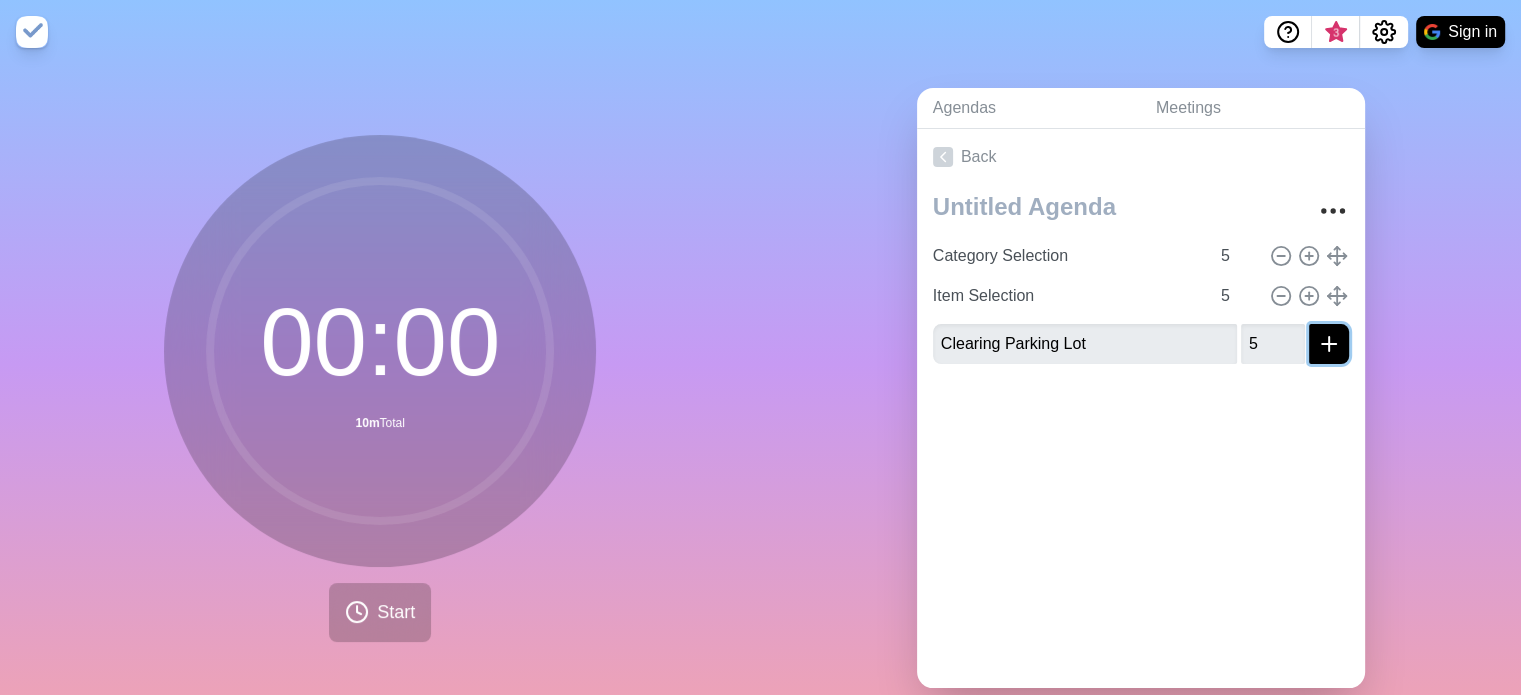 click at bounding box center (1329, 344) 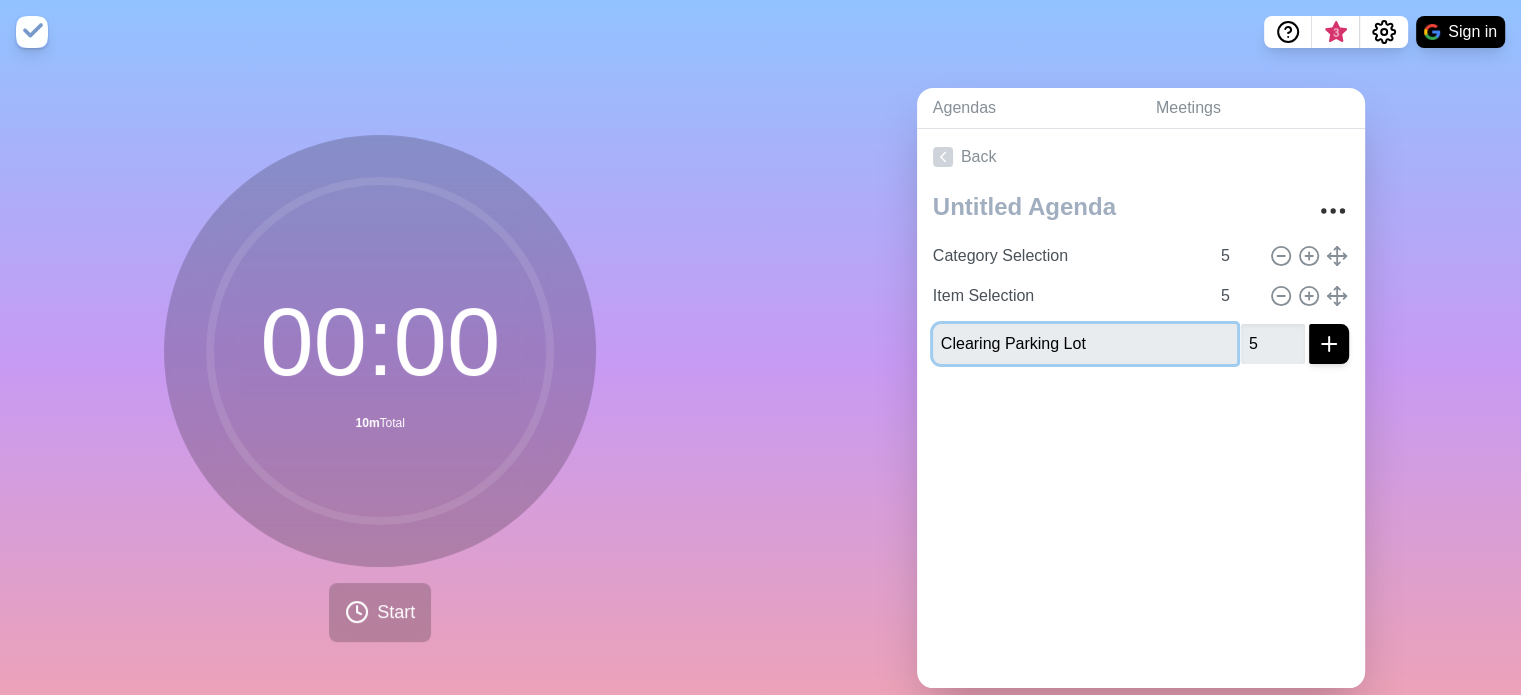 type 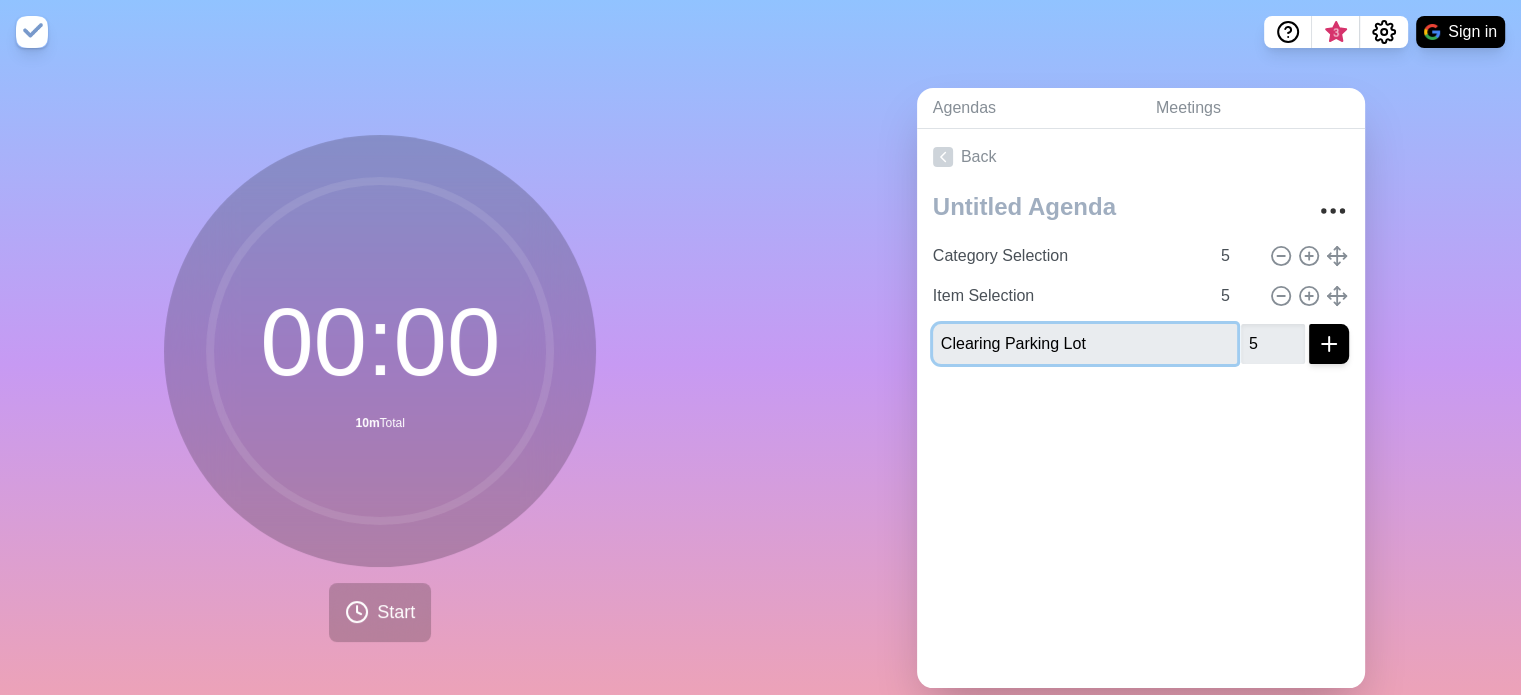 type 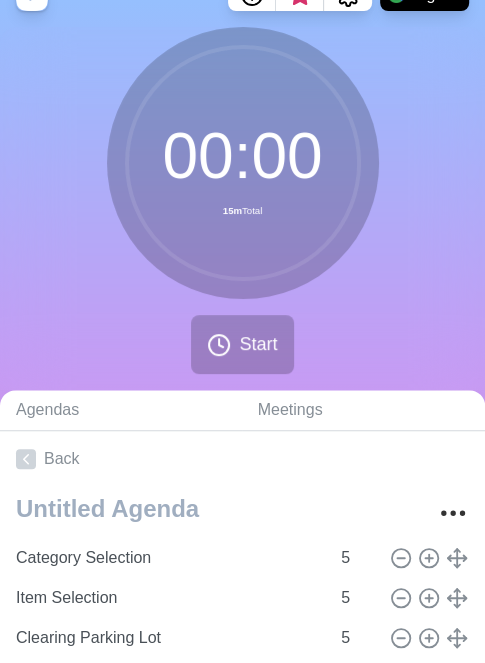 scroll, scrollTop: 0, scrollLeft: 0, axis: both 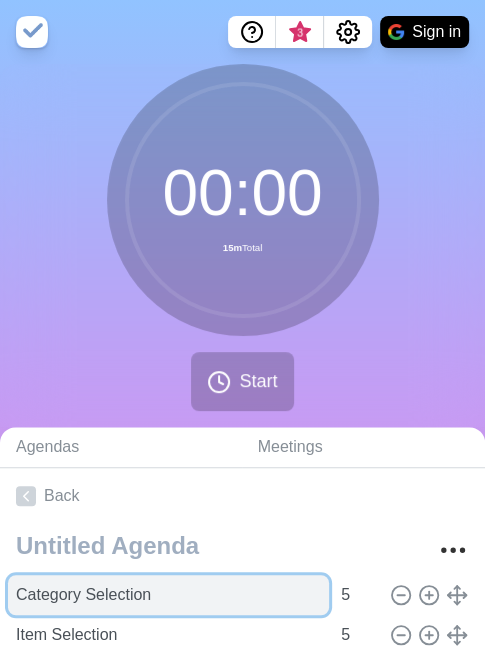 click on "Category Selection" at bounding box center (168, 595) 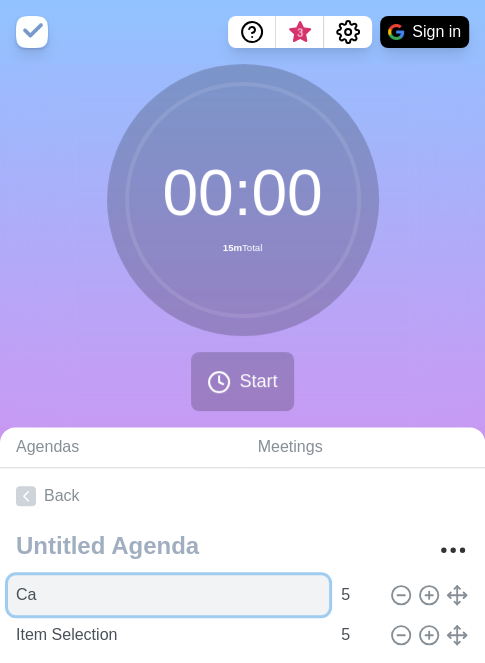 type on "C" 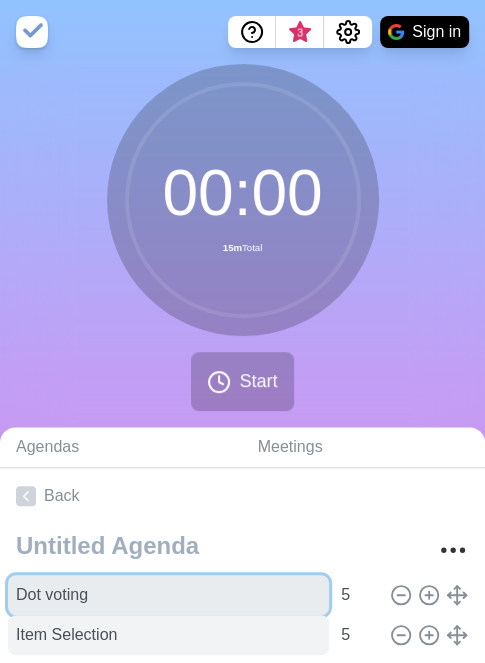 type on "Dot voting" 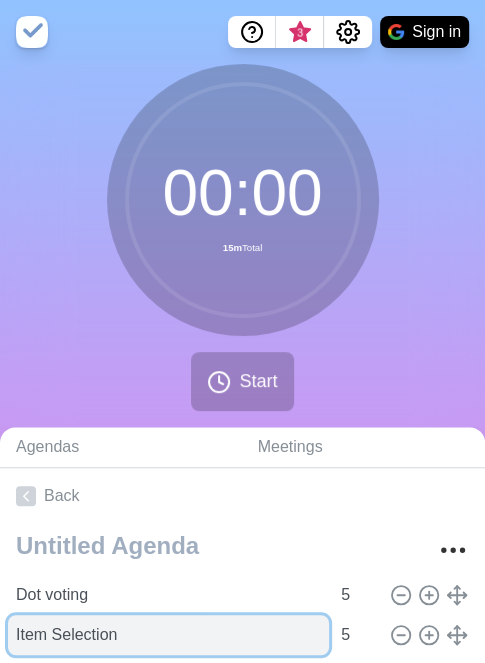 click on "Item Selection" at bounding box center (168, 635) 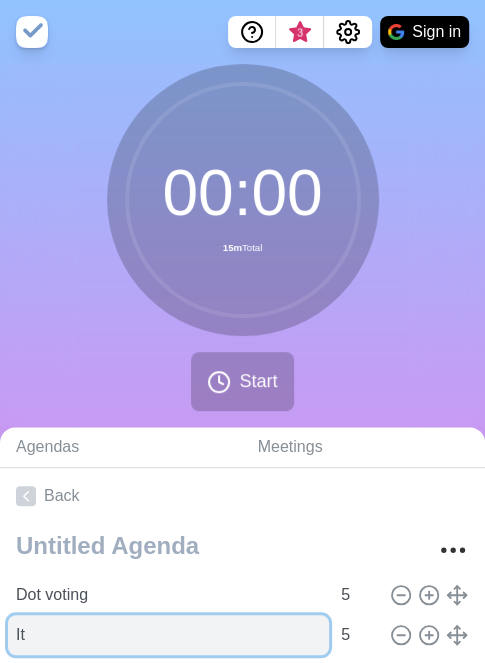 type on "I" 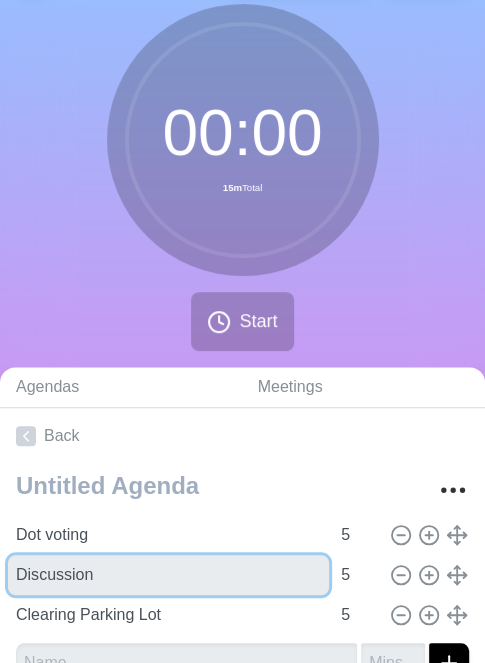scroll, scrollTop: 80, scrollLeft: 0, axis: vertical 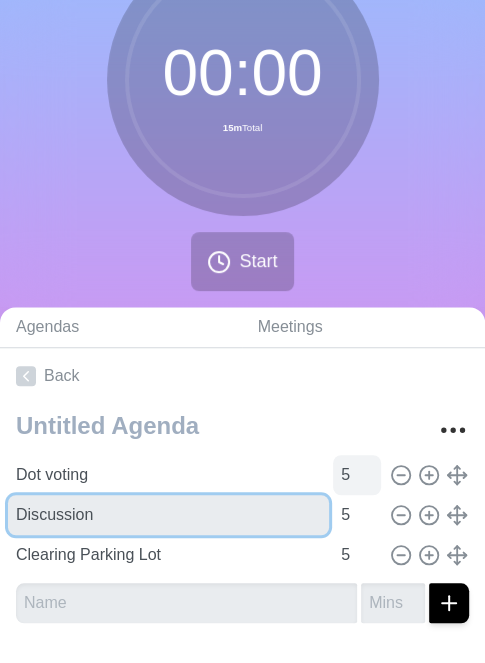 type on "Discussion" 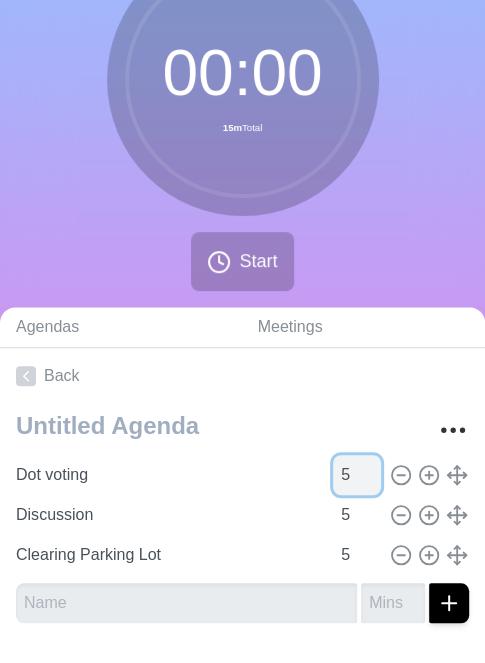 click on "5" at bounding box center [357, 475] 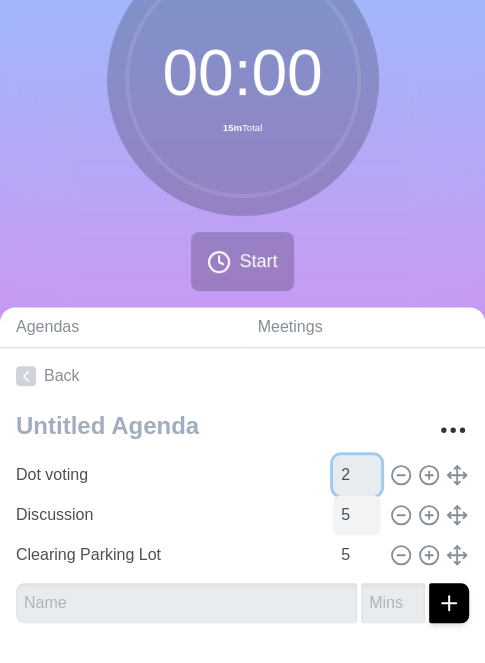 type on "2" 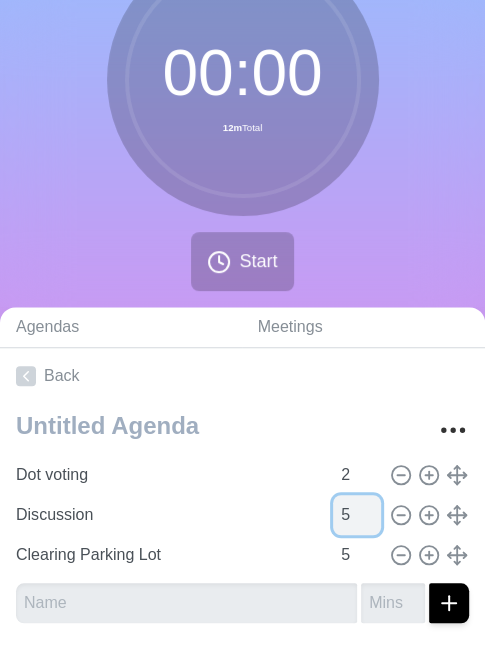 click on "5" at bounding box center [357, 515] 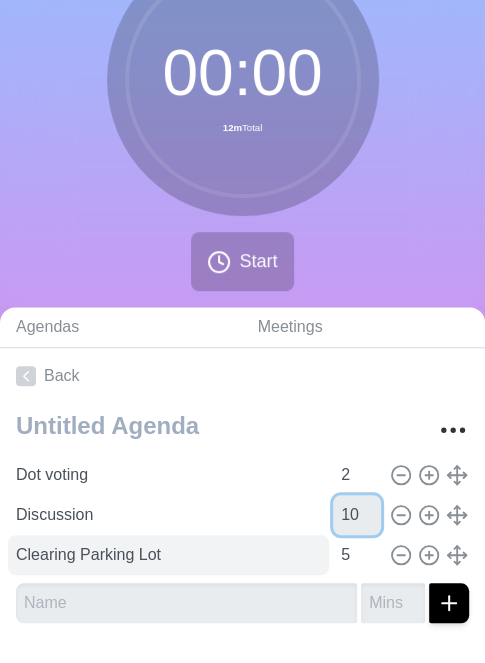 type on "10" 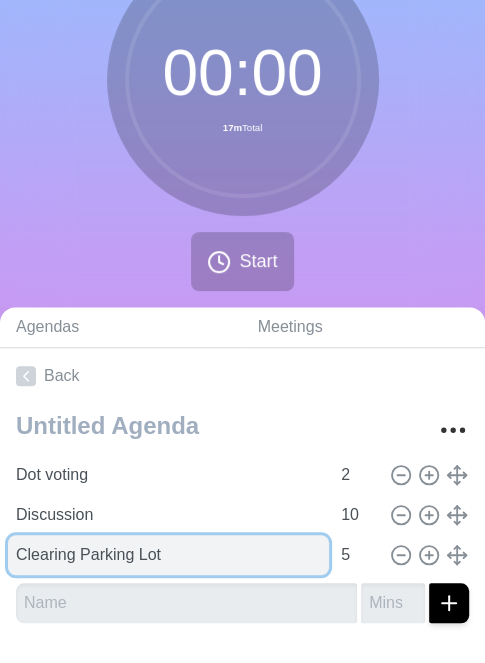 click on "Clearing Parking Lot" at bounding box center (168, 555) 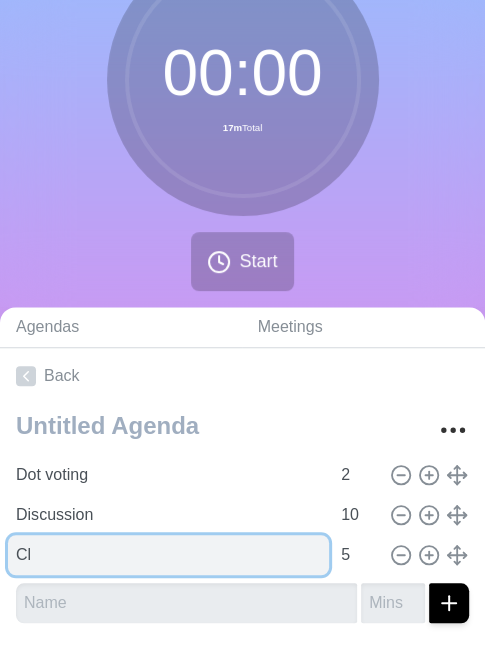type on "C" 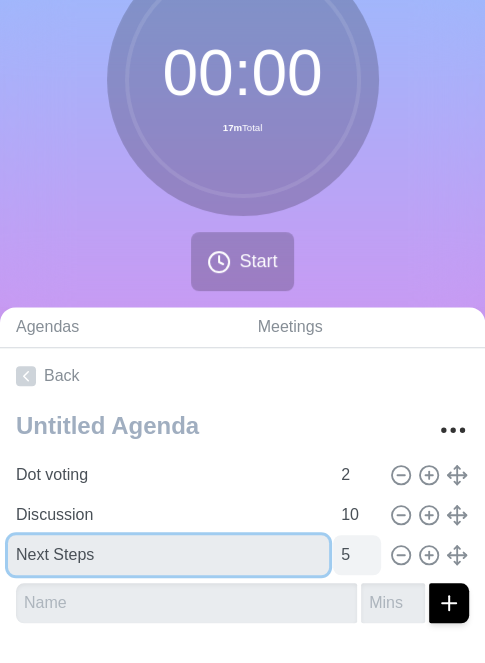 type on "Next Steps" 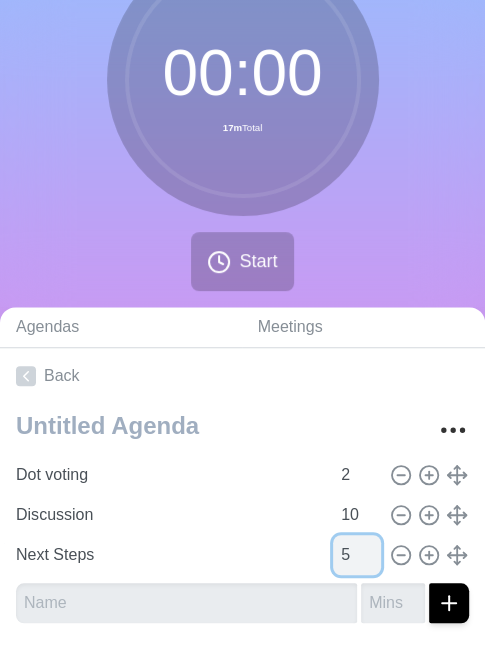 click on "5" at bounding box center [357, 555] 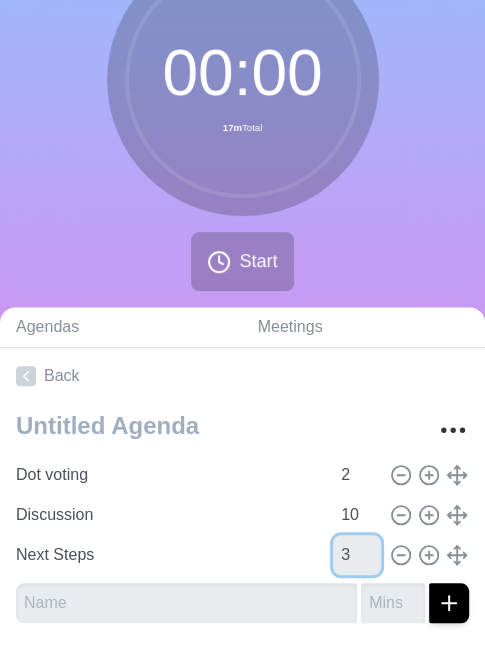 type on "3" 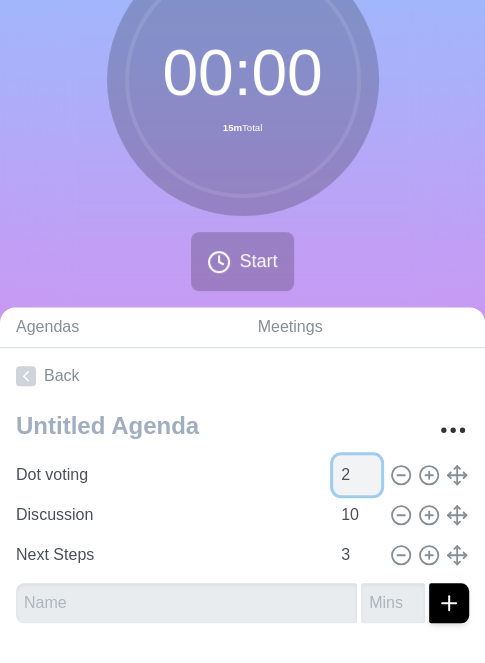 click on "2" at bounding box center [357, 475] 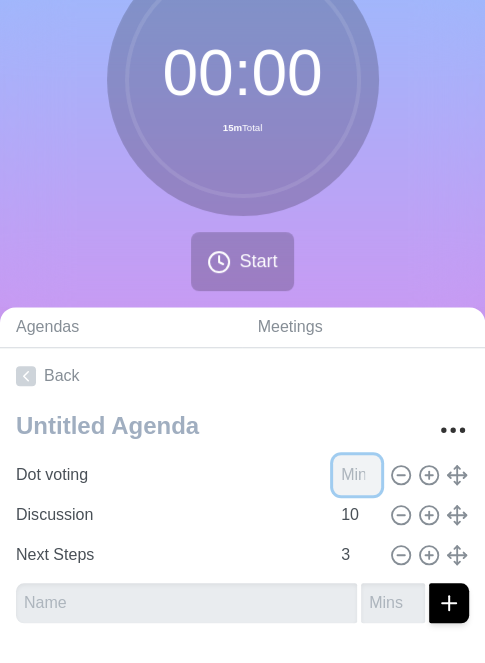 type on "5" 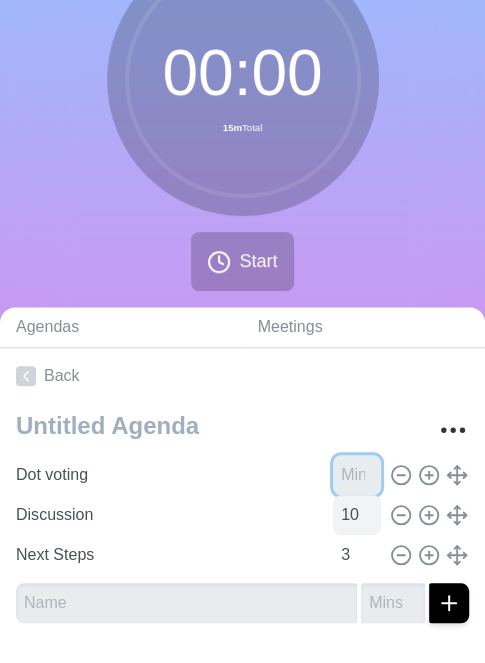 type on "3" 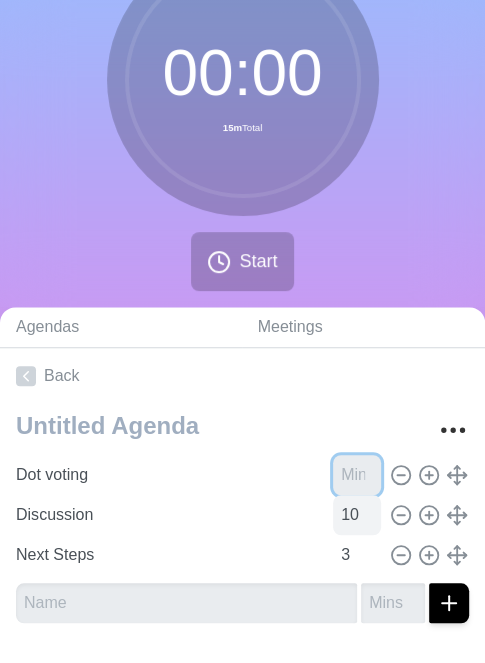 type on "2" 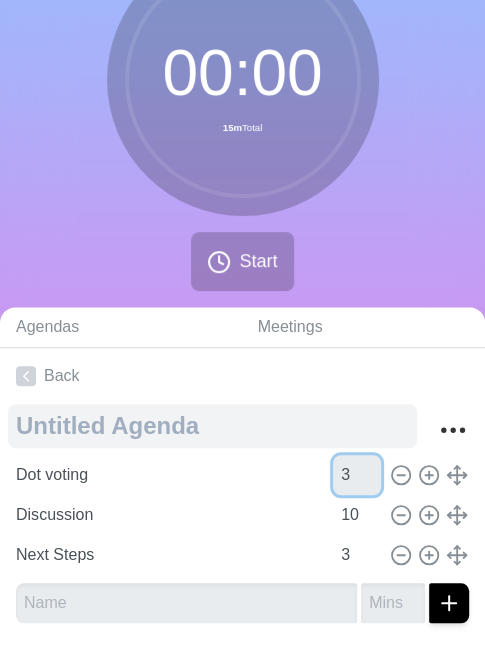 type on "3" 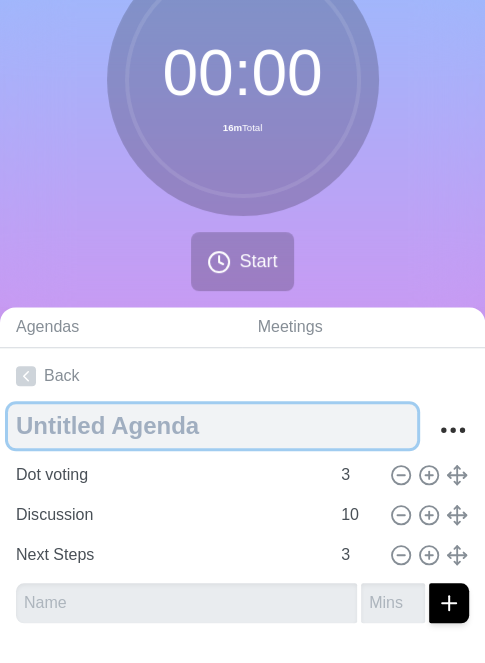 click at bounding box center [212, 426] 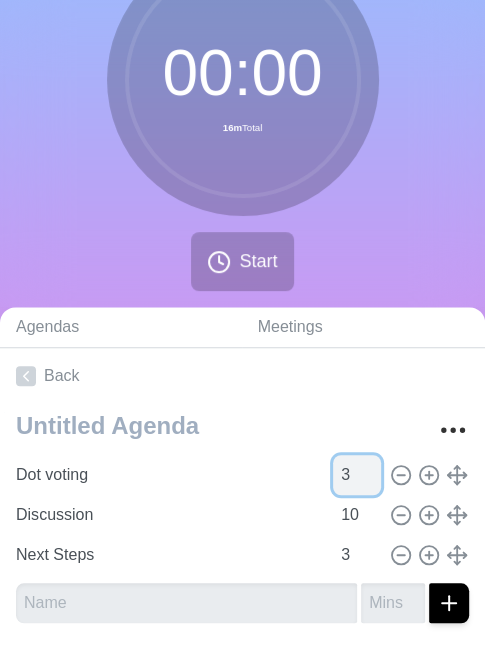 click on "3" at bounding box center [357, 475] 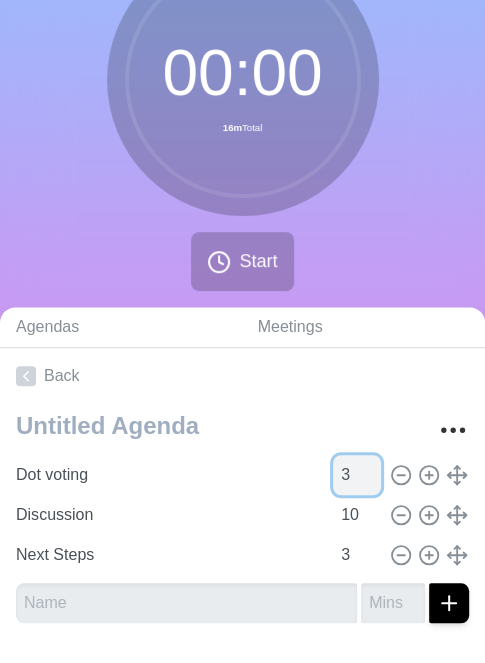 click on "3" at bounding box center [357, 475] 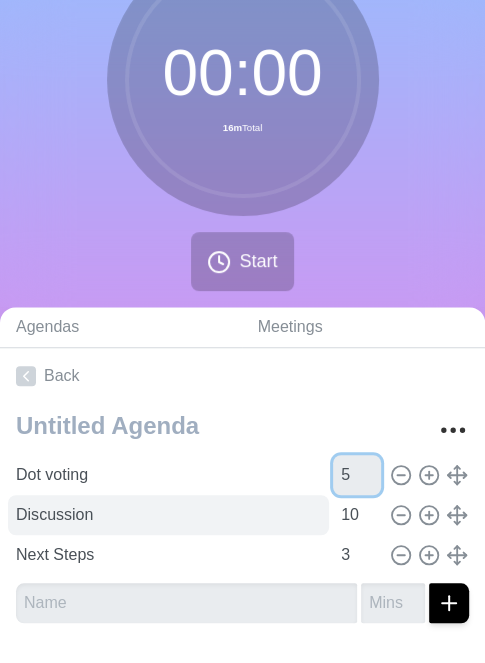 type on "5" 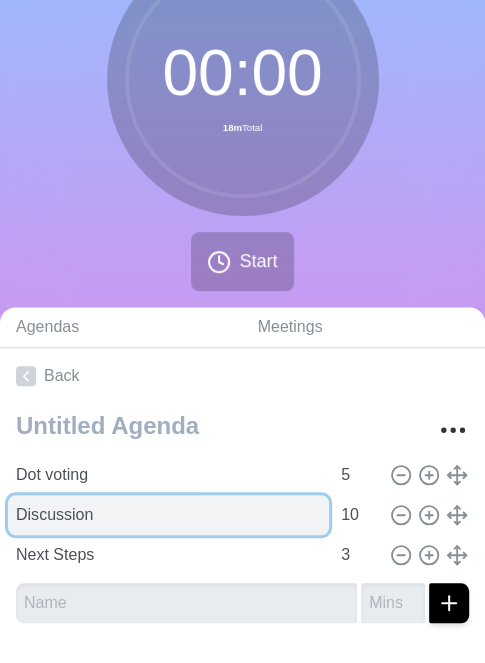 click on "Discussion" at bounding box center (168, 515) 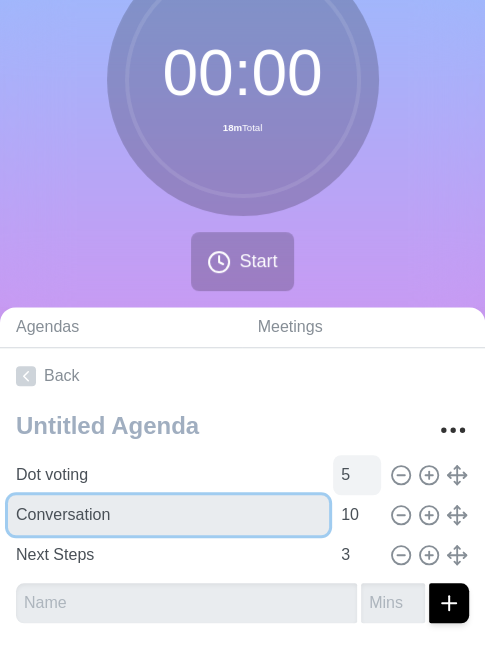 type on "Conversation" 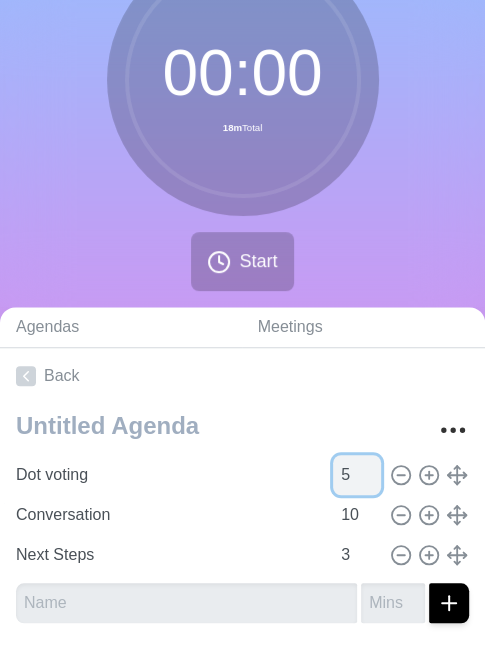 click on "5" at bounding box center [357, 475] 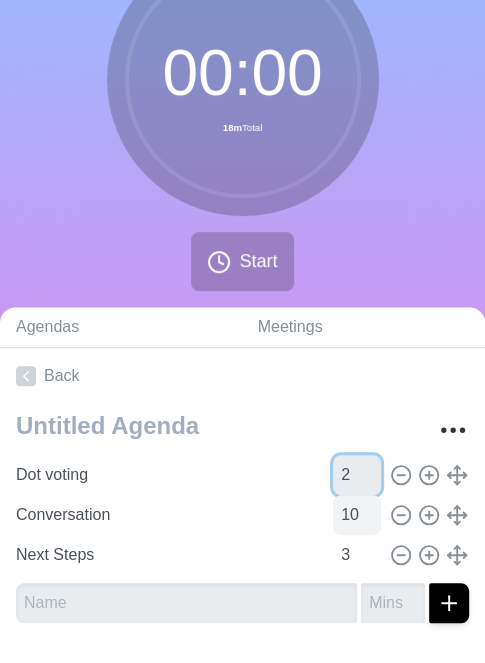type on "2" 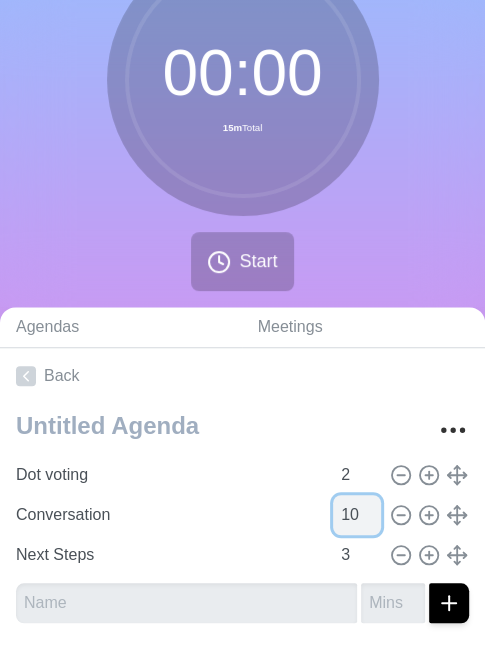 click on "10" at bounding box center [357, 515] 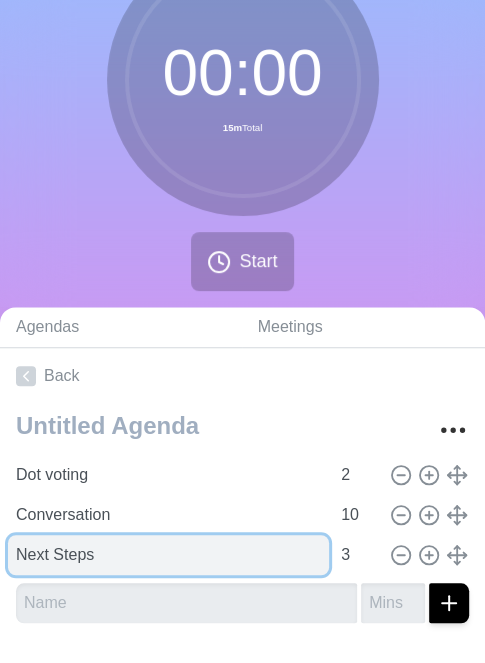 click on "Next Steps" at bounding box center (168, 555) 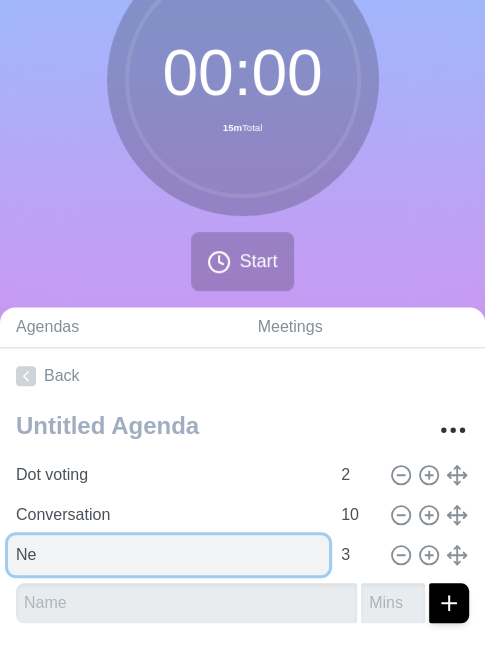 type on "N" 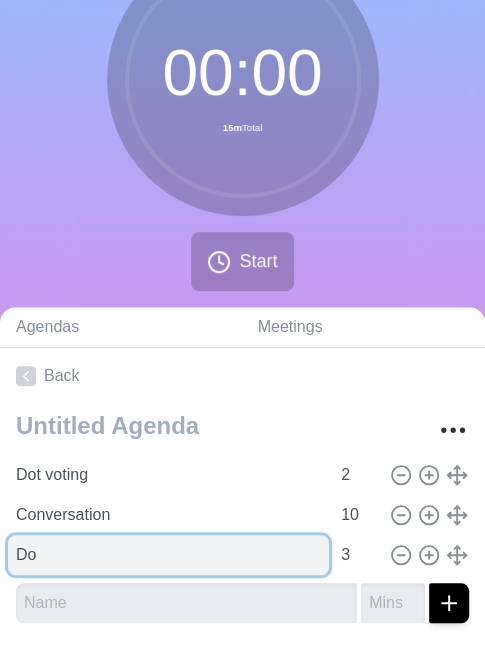 type on "D" 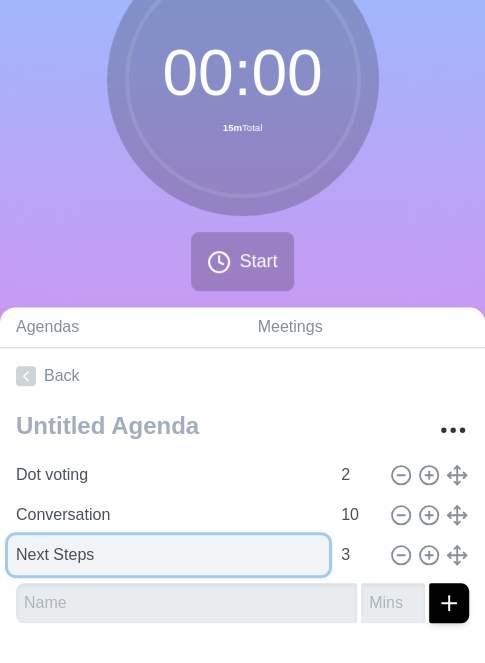 click on "Next Steps" at bounding box center [168, 555] 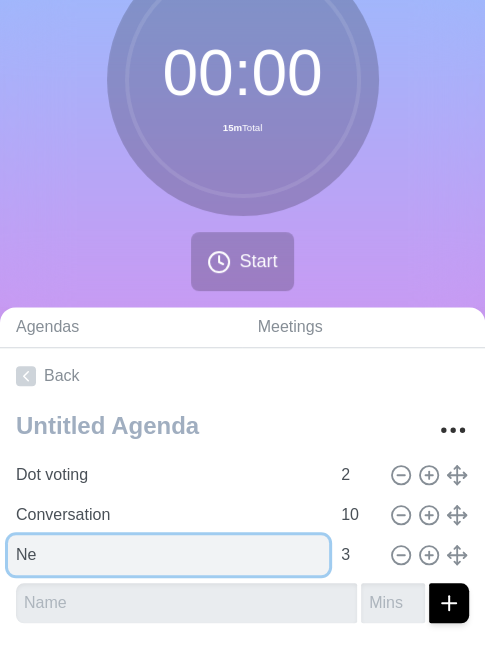 type on "N" 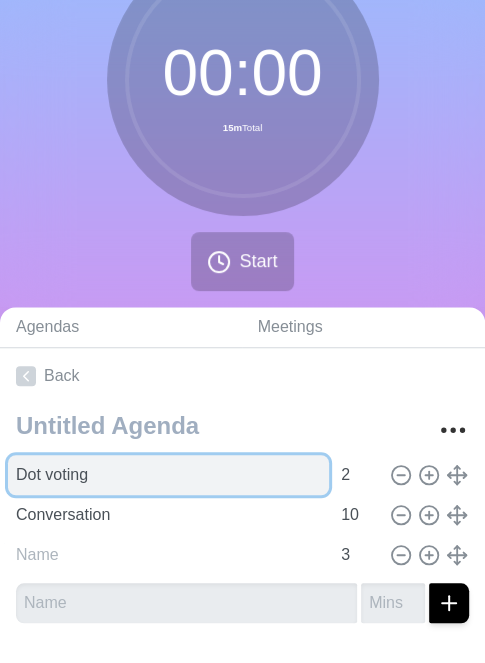 type on "Next Steps" 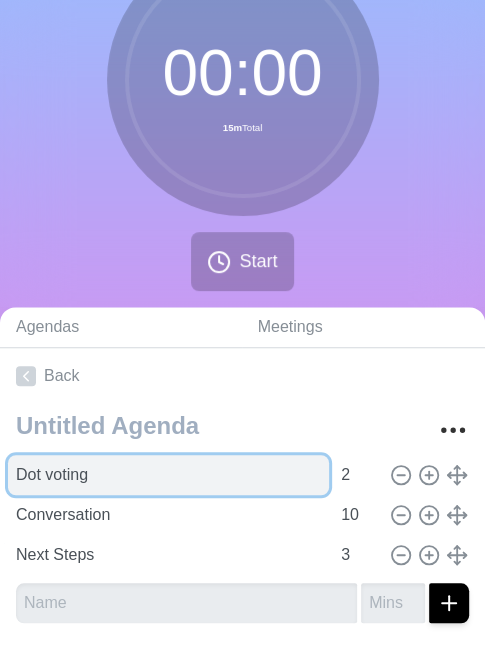 click on "Dot voting" at bounding box center [168, 475] 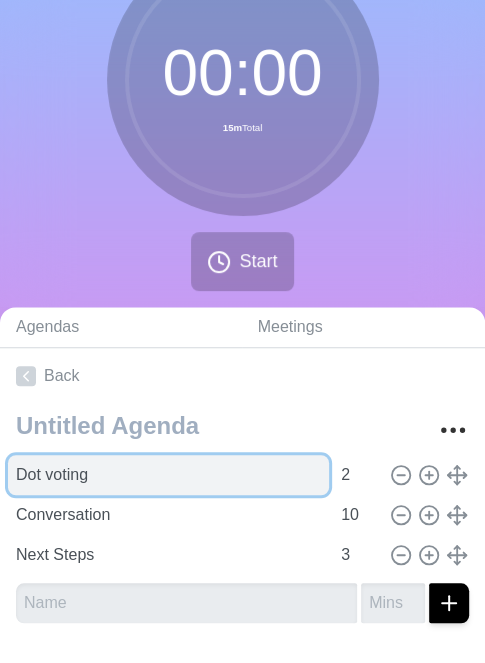 type on "Dot voting" 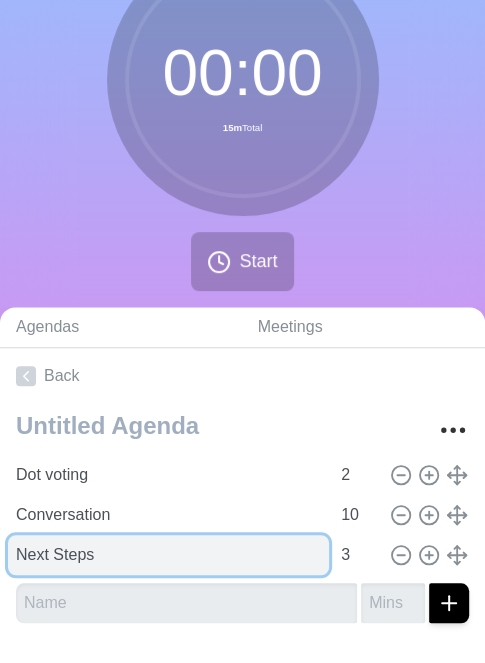 click on "Next Steps" at bounding box center (168, 555) 